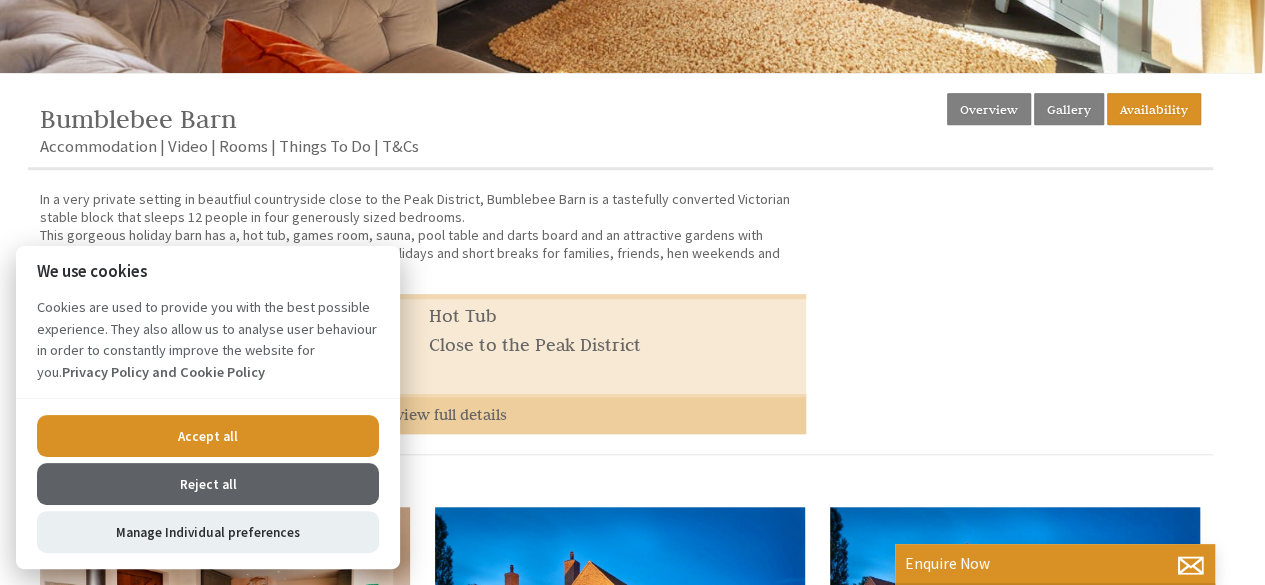 scroll, scrollTop: 649, scrollLeft: 0, axis: vertical 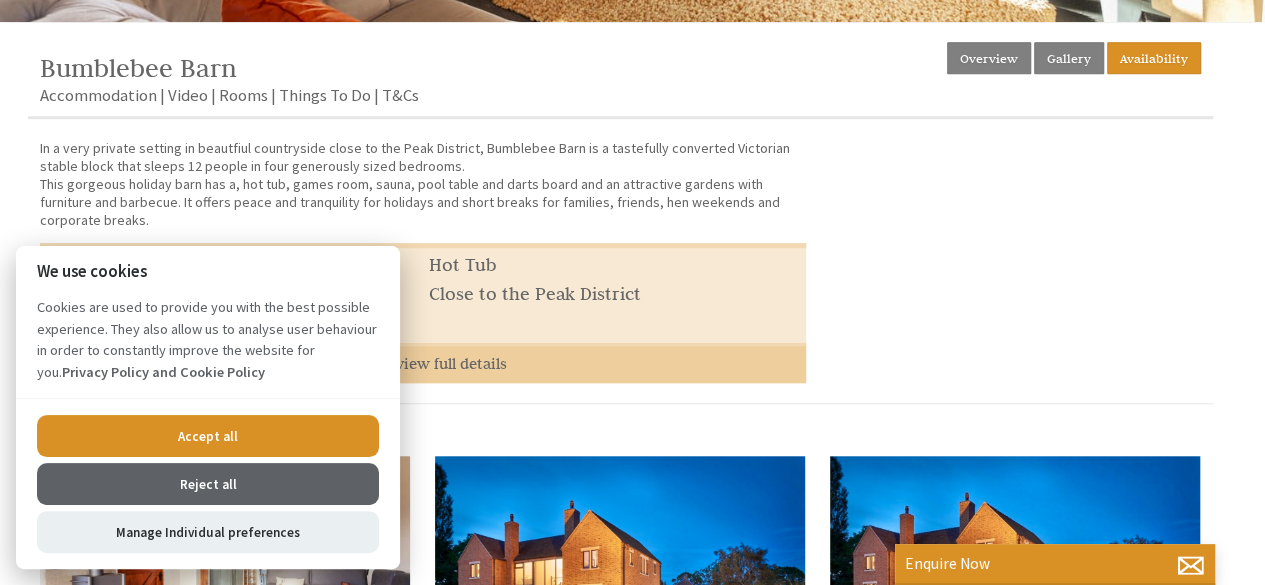 click on "Accept all" at bounding box center (208, 436) 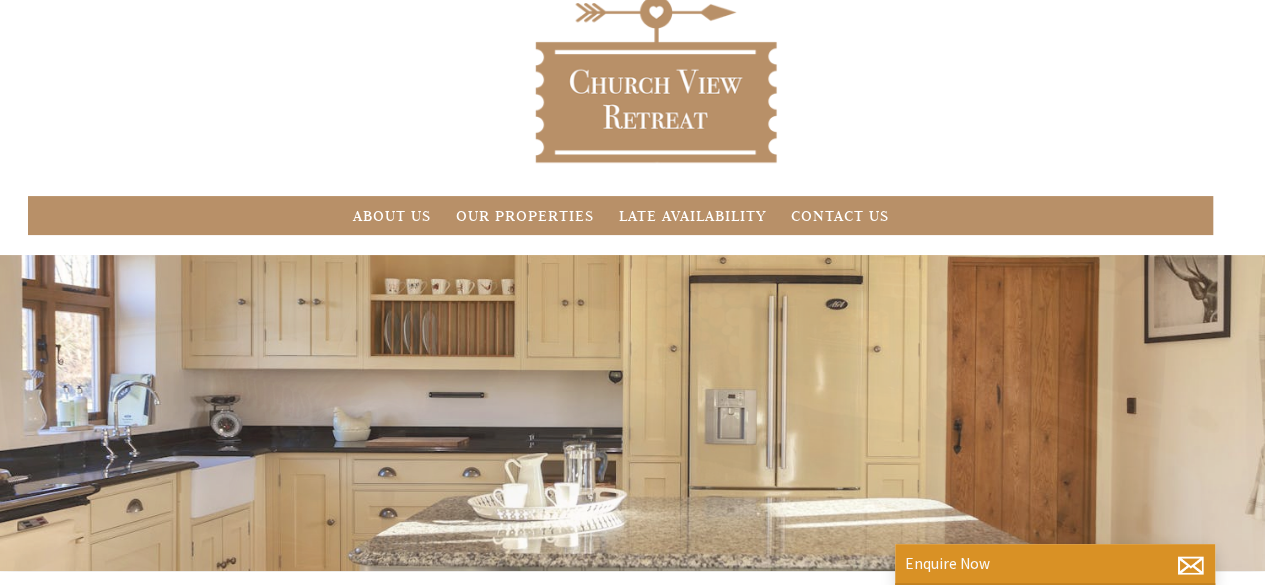 scroll, scrollTop: 102, scrollLeft: 0, axis: vertical 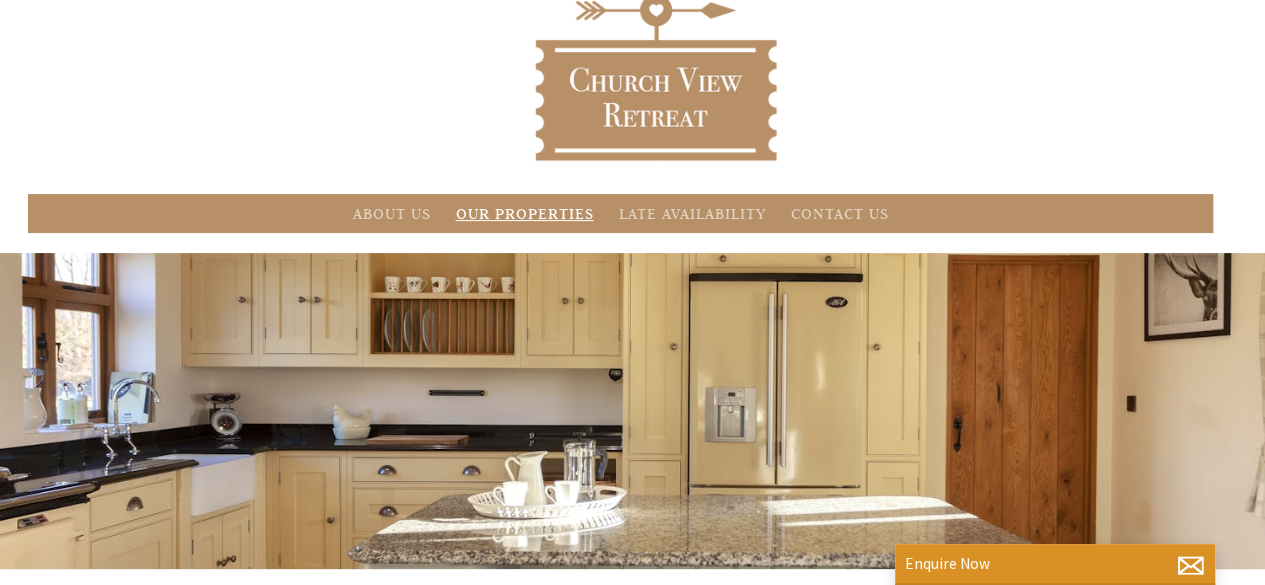 click on "Our Properties" at bounding box center [525, 213] 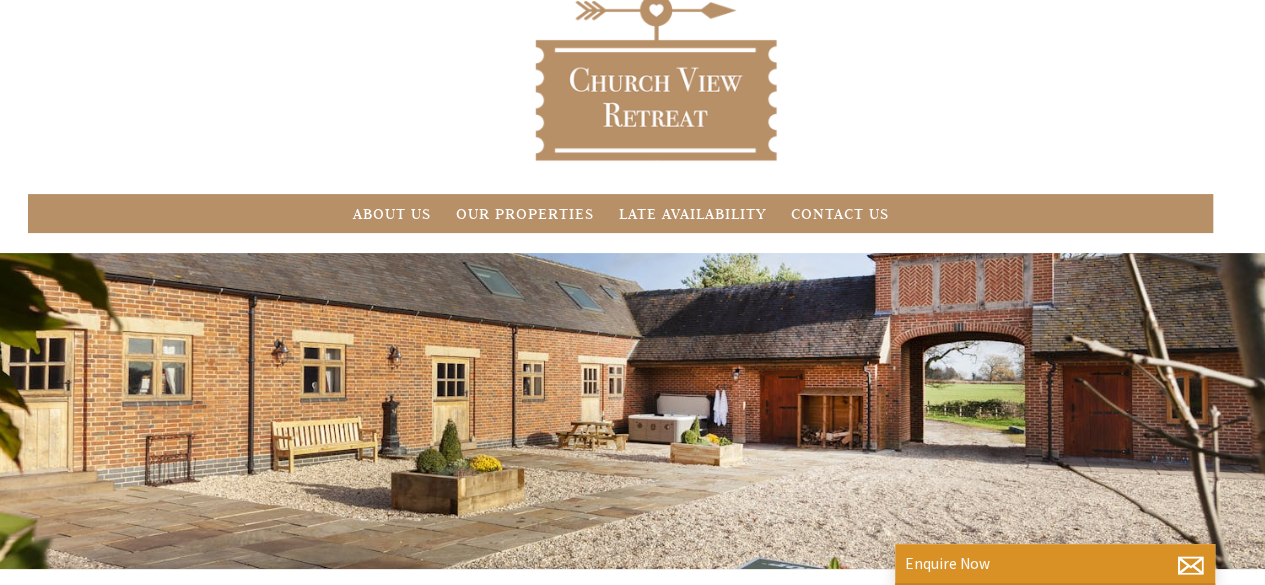 scroll, scrollTop: 0, scrollLeft: 0, axis: both 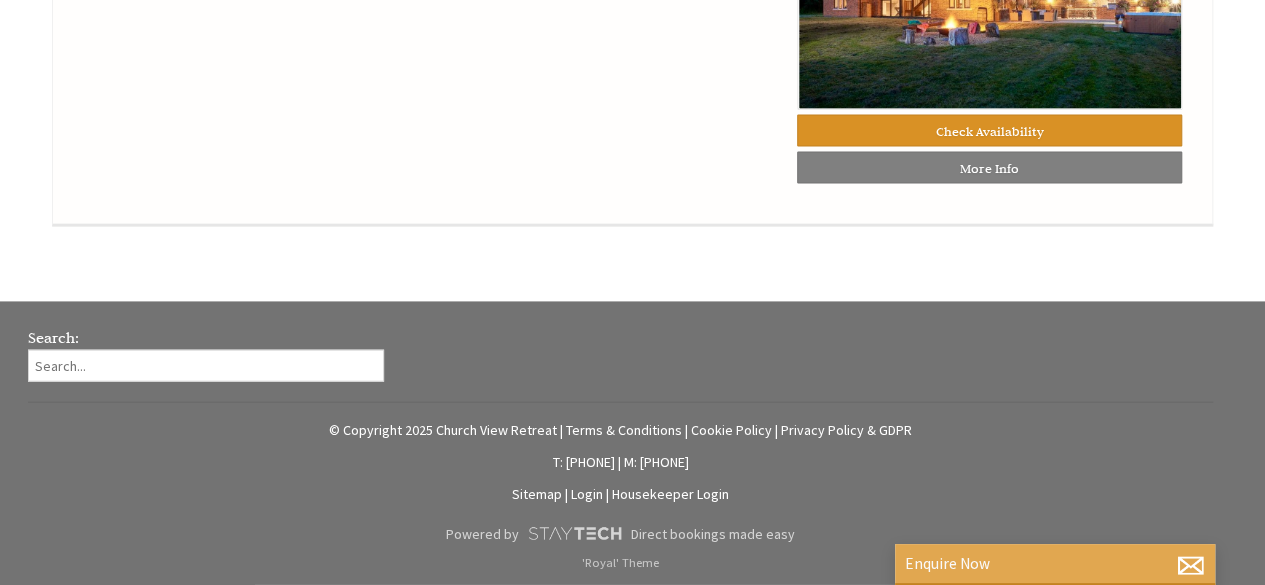 click on "Enquire Now" at bounding box center [1055, 563] 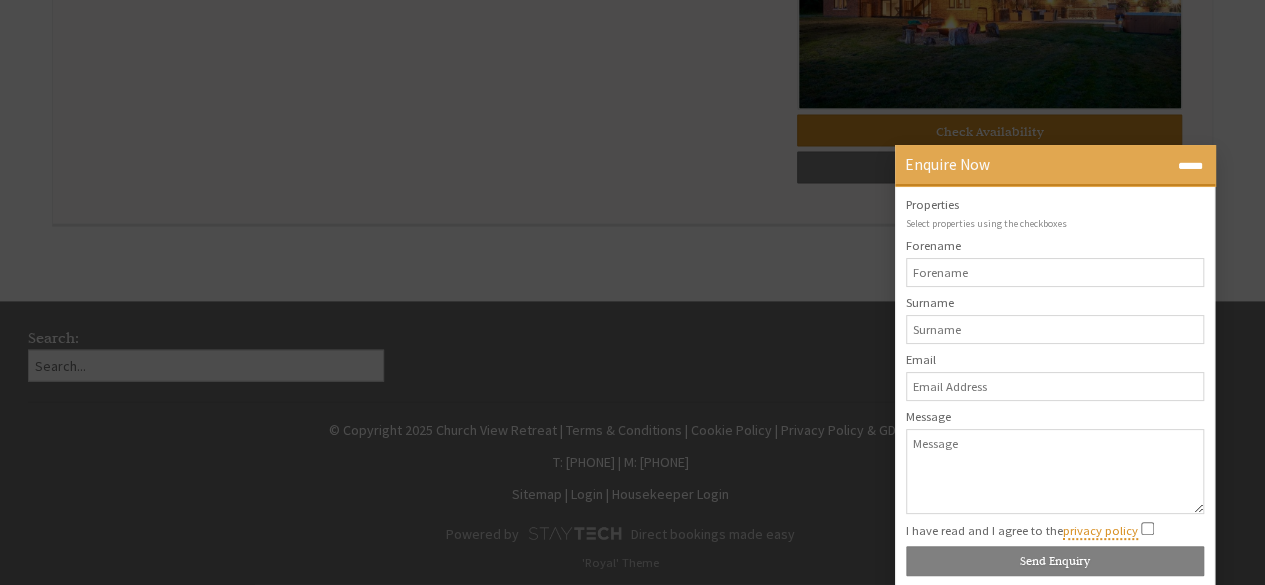 scroll, scrollTop: 0, scrollLeft: 0, axis: both 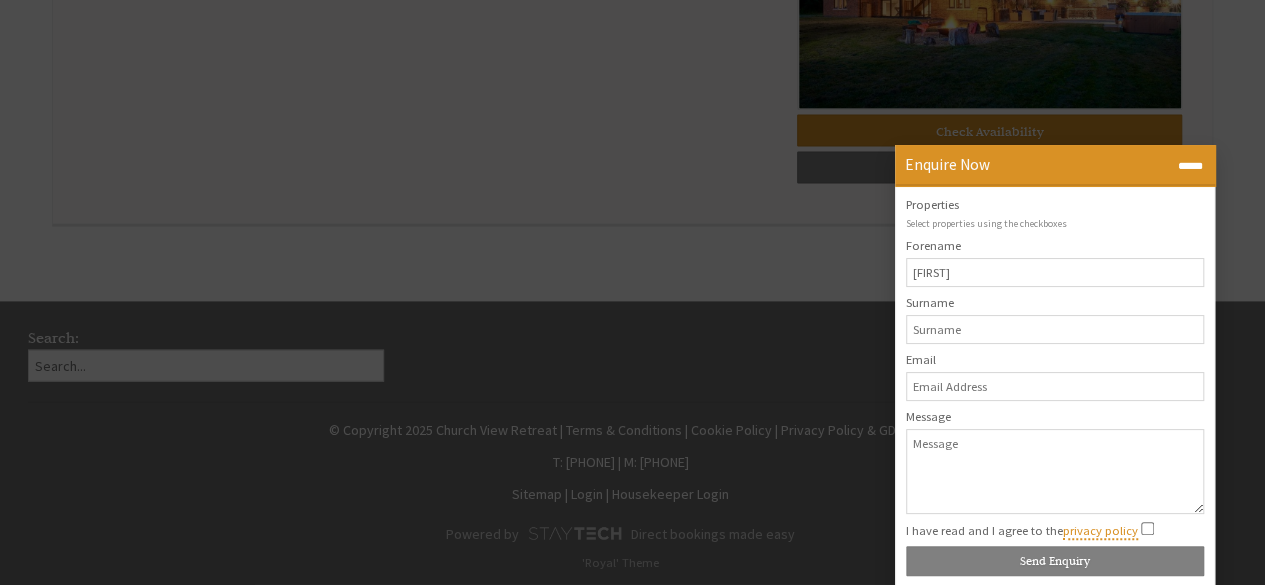 type on "[FIRST]" 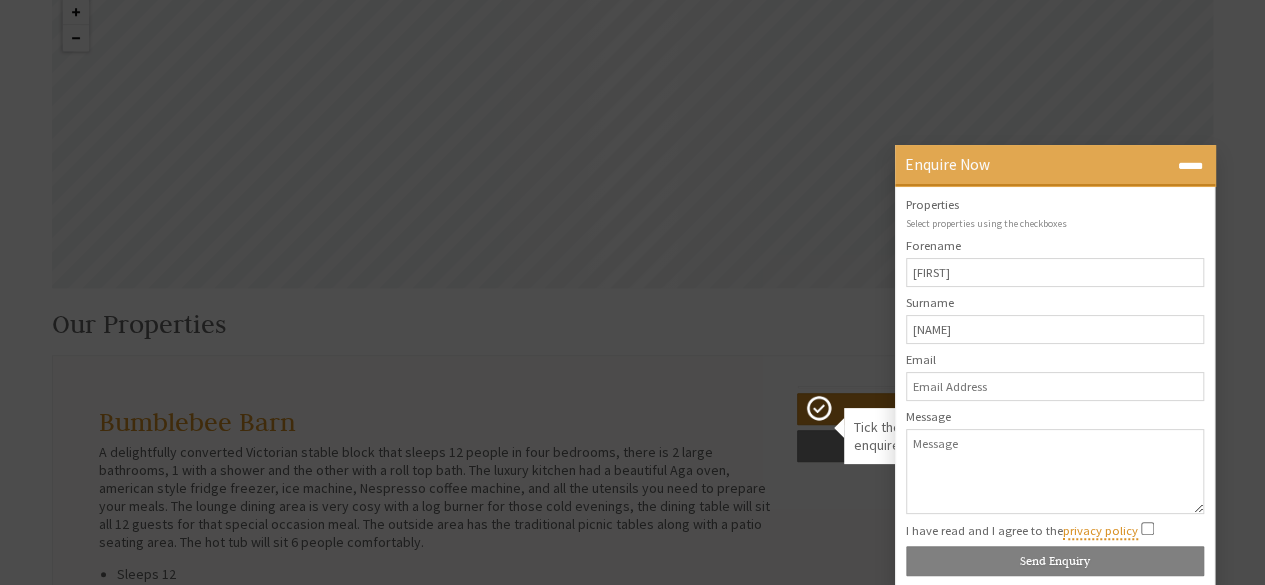 scroll, scrollTop: 663, scrollLeft: 0, axis: vertical 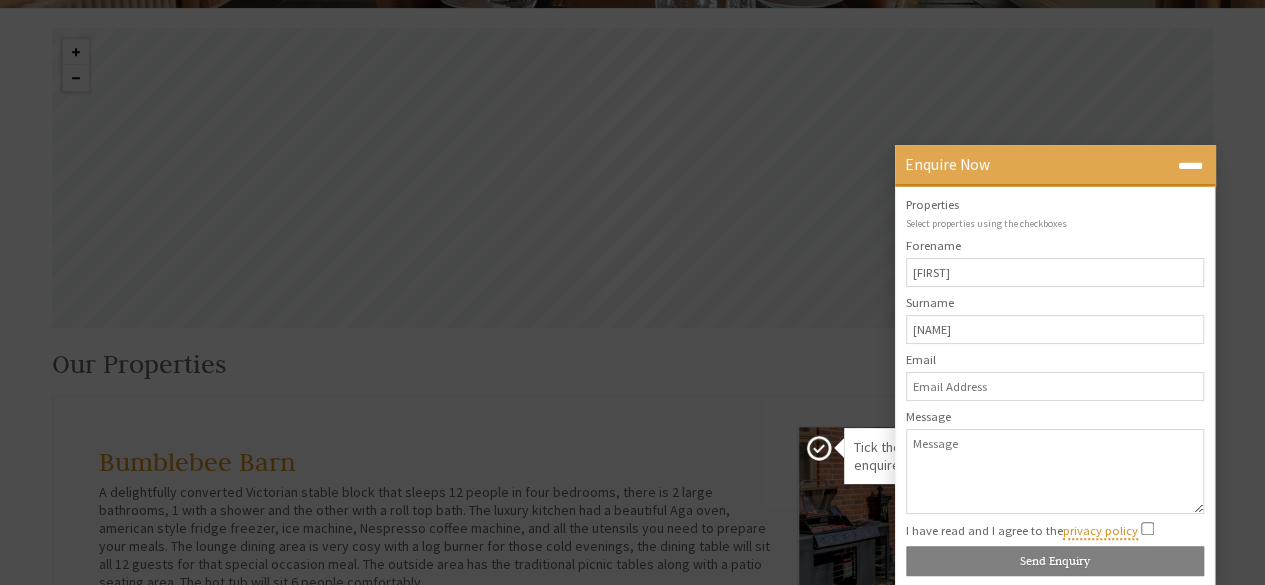 type on "[NAME]" 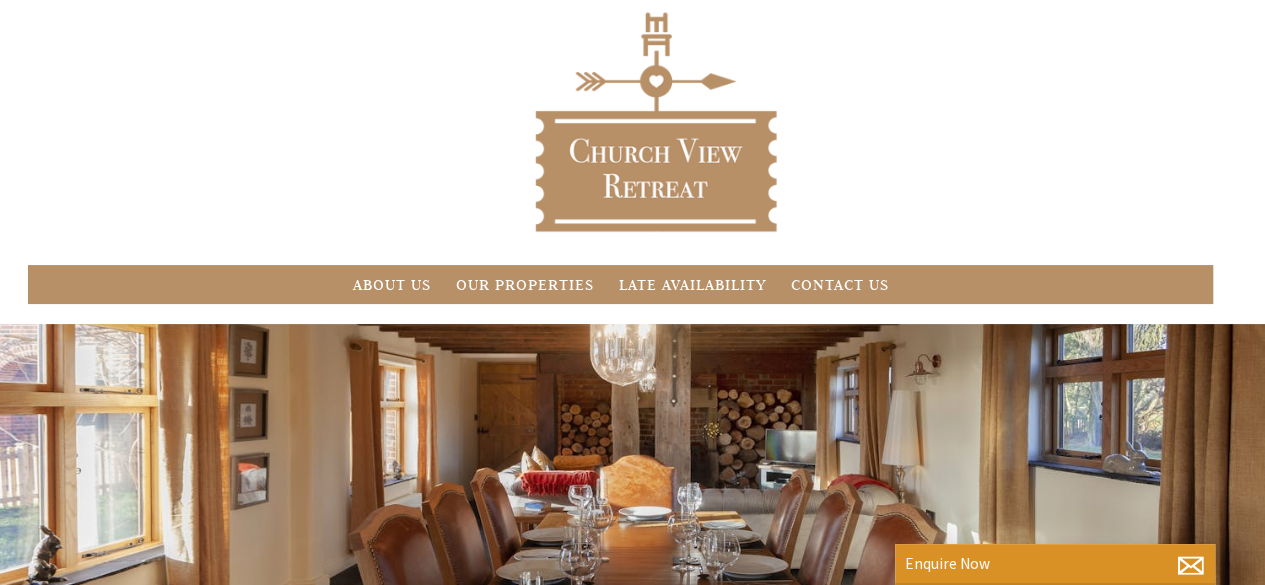 scroll, scrollTop: 0, scrollLeft: 0, axis: both 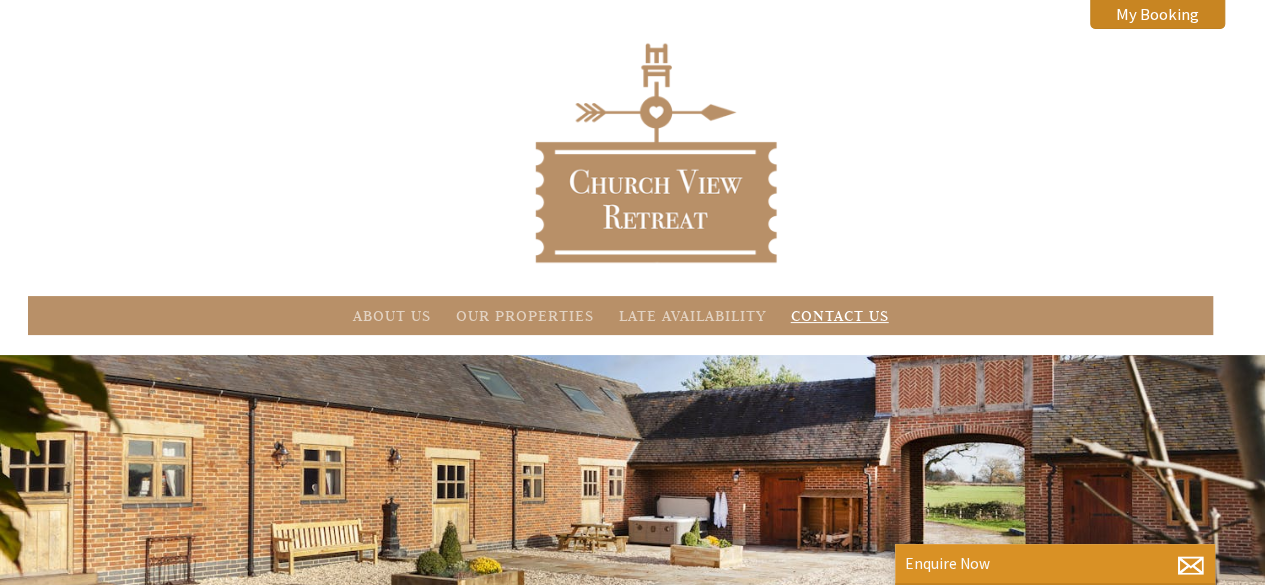 click on "Contact Us" at bounding box center [840, 315] 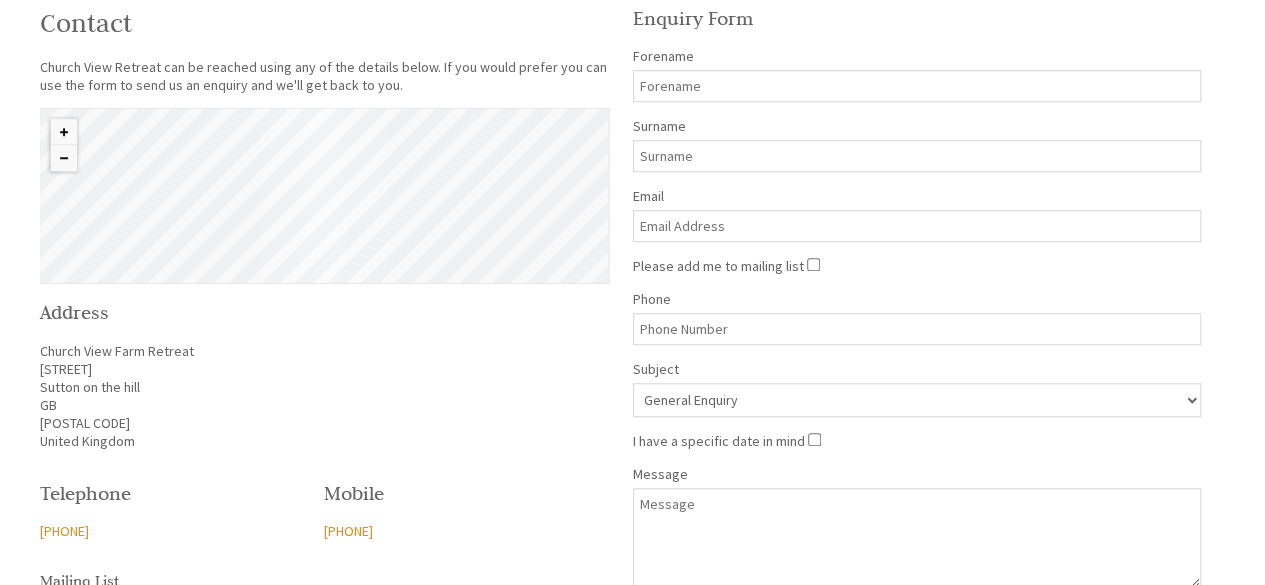 scroll, scrollTop: 702, scrollLeft: 0, axis: vertical 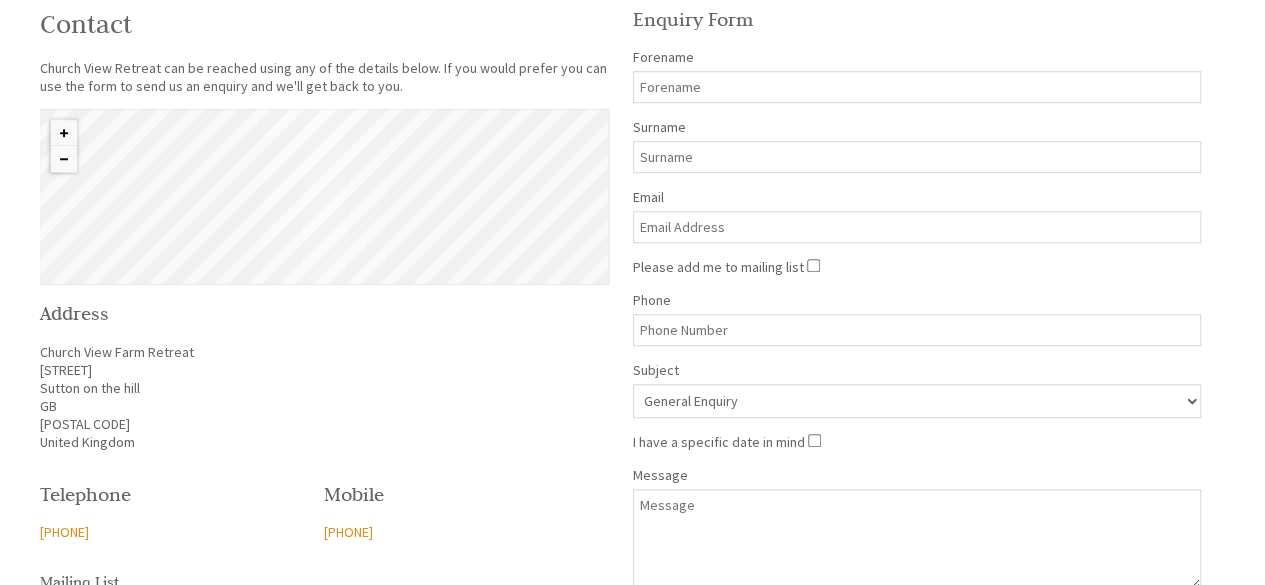 click on "Forename" at bounding box center [917, 87] 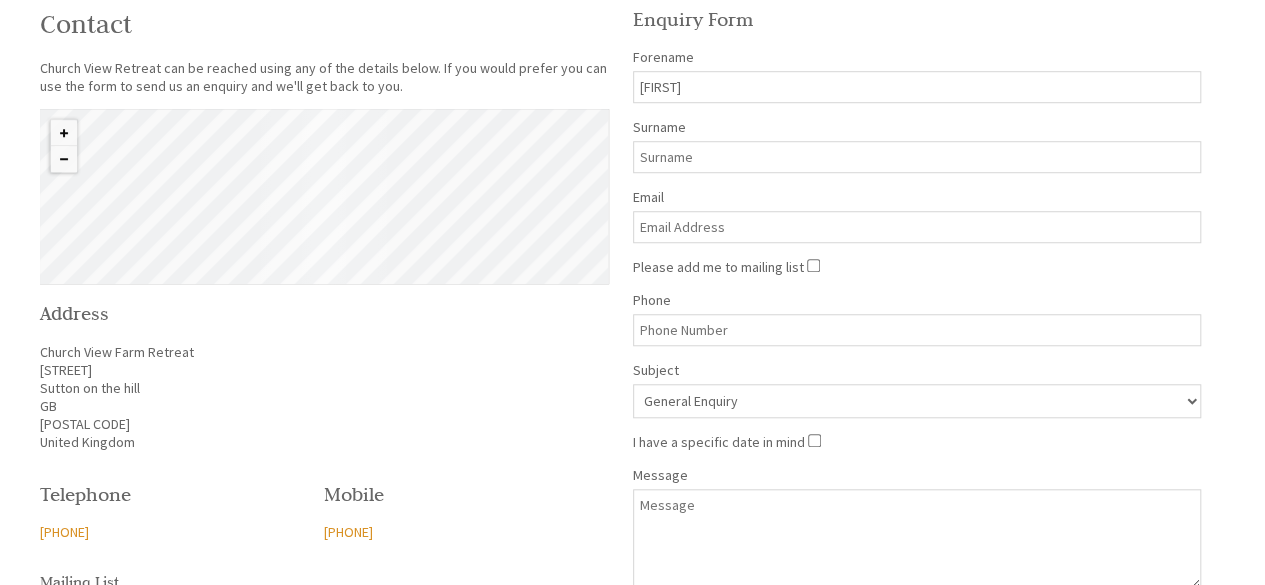 type on "[FIRST]" 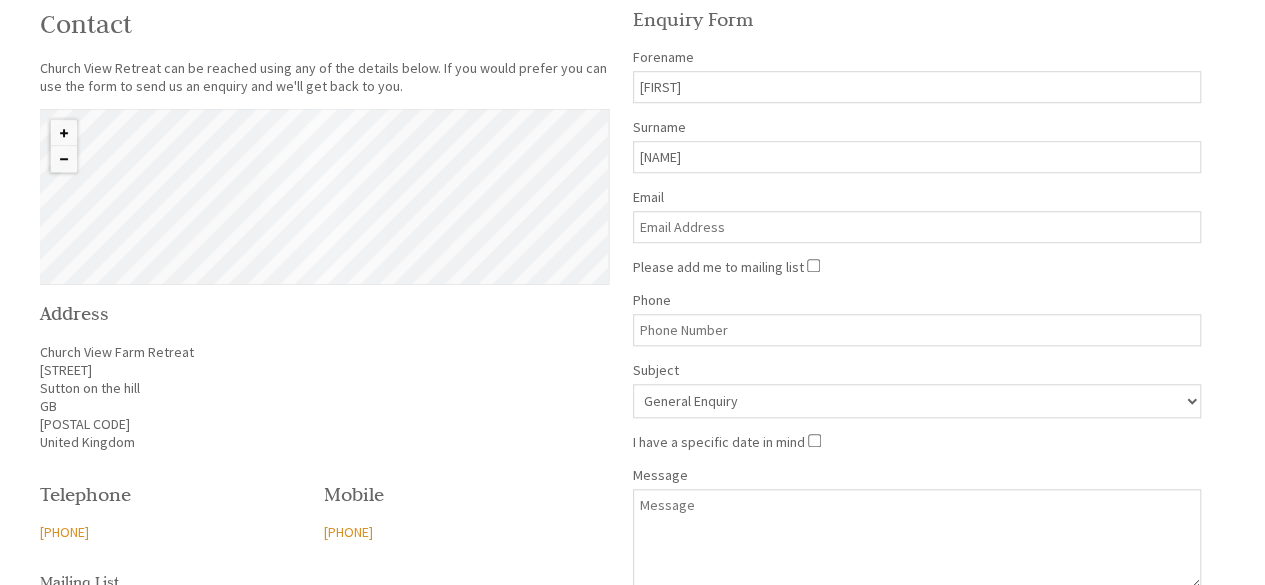 type on "[NAME]" 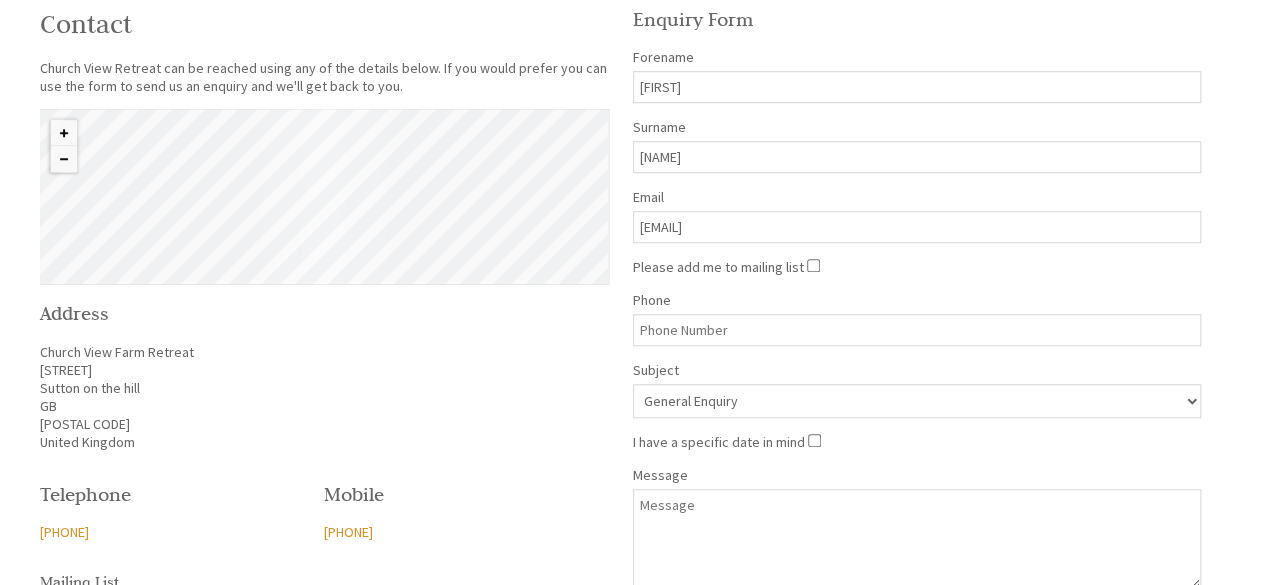 type on "[EMAIL]" 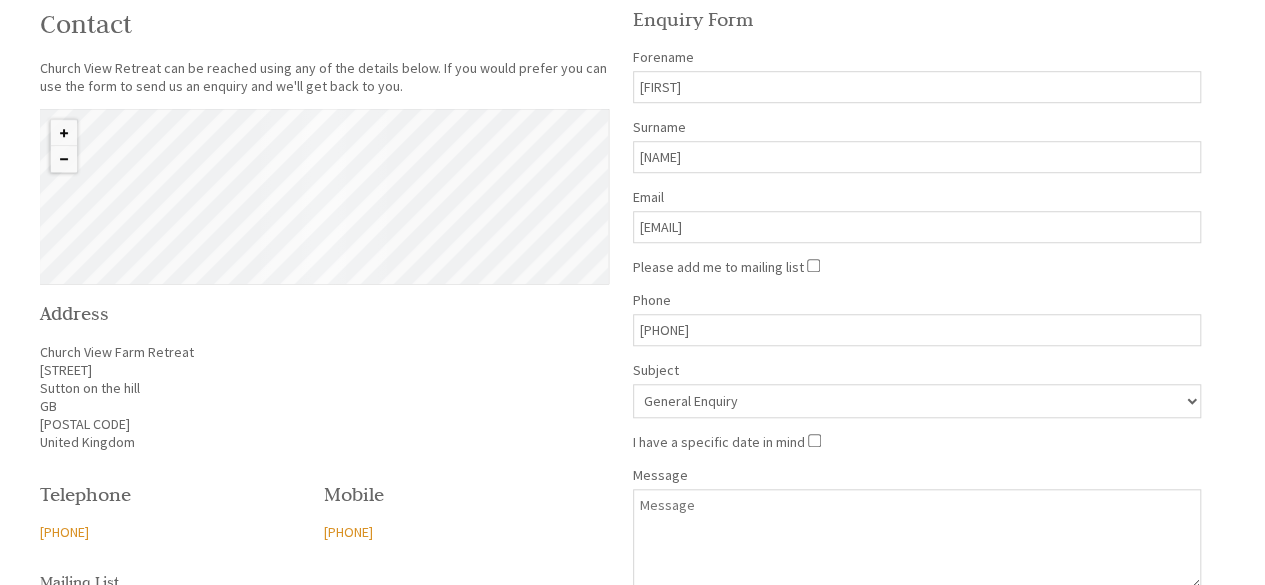 type on "[PHONE]" 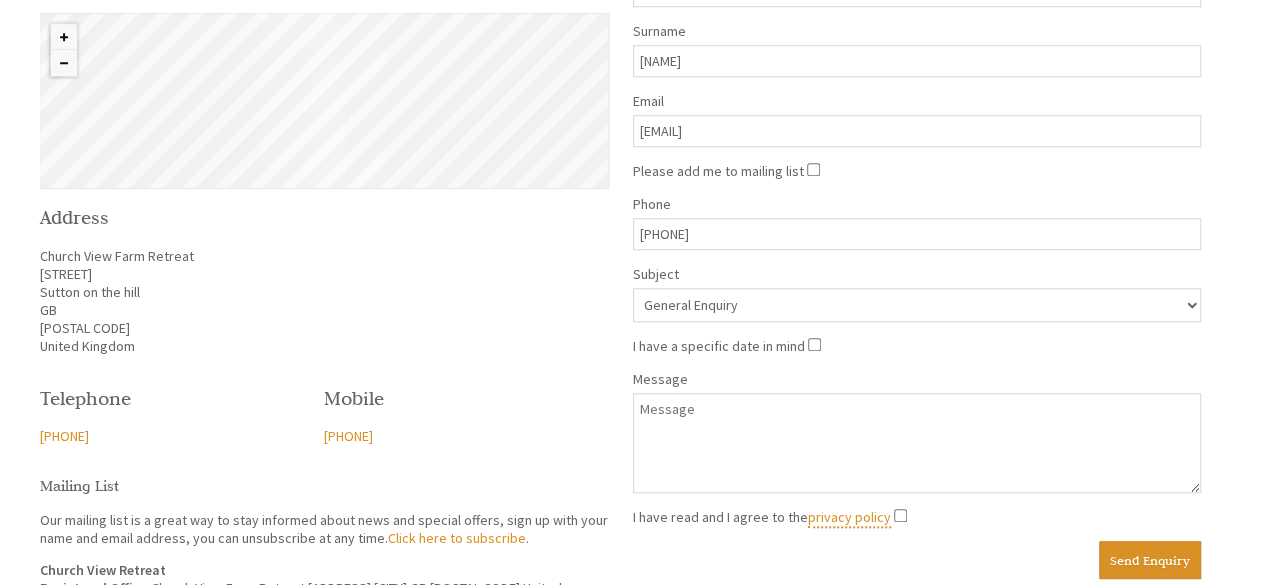 scroll, scrollTop: 799, scrollLeft: 0, axis: vertical 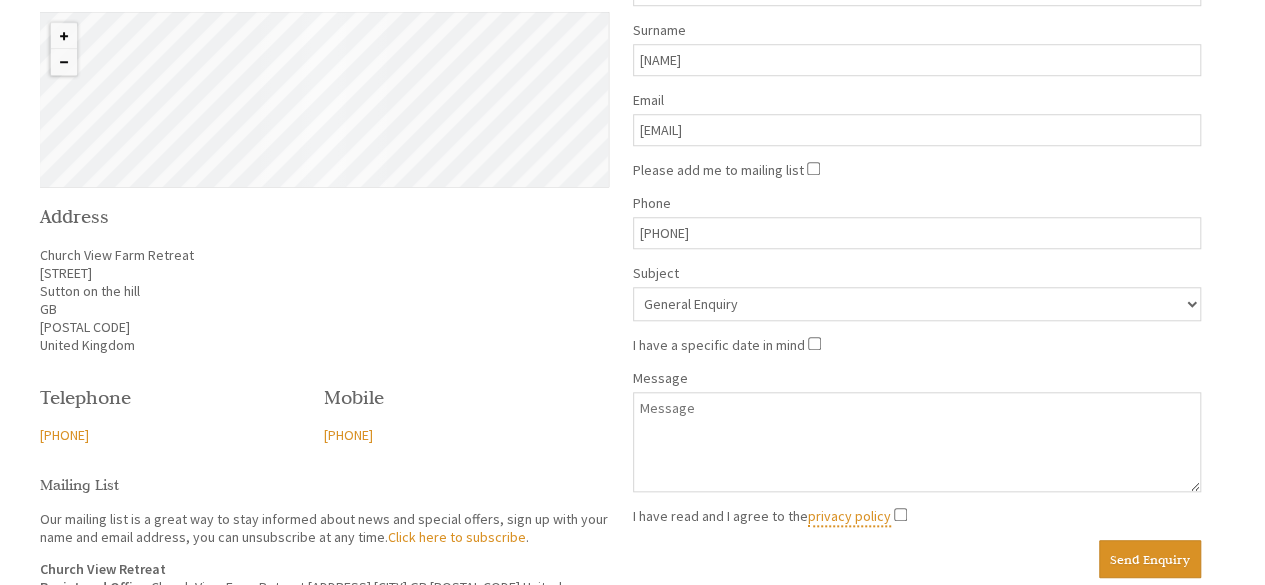 click on "General Enquiry
Bumblebee Barn
Butterpot Cottage
Church View Retreat
Church View Site" at bounding box center [917, 304] 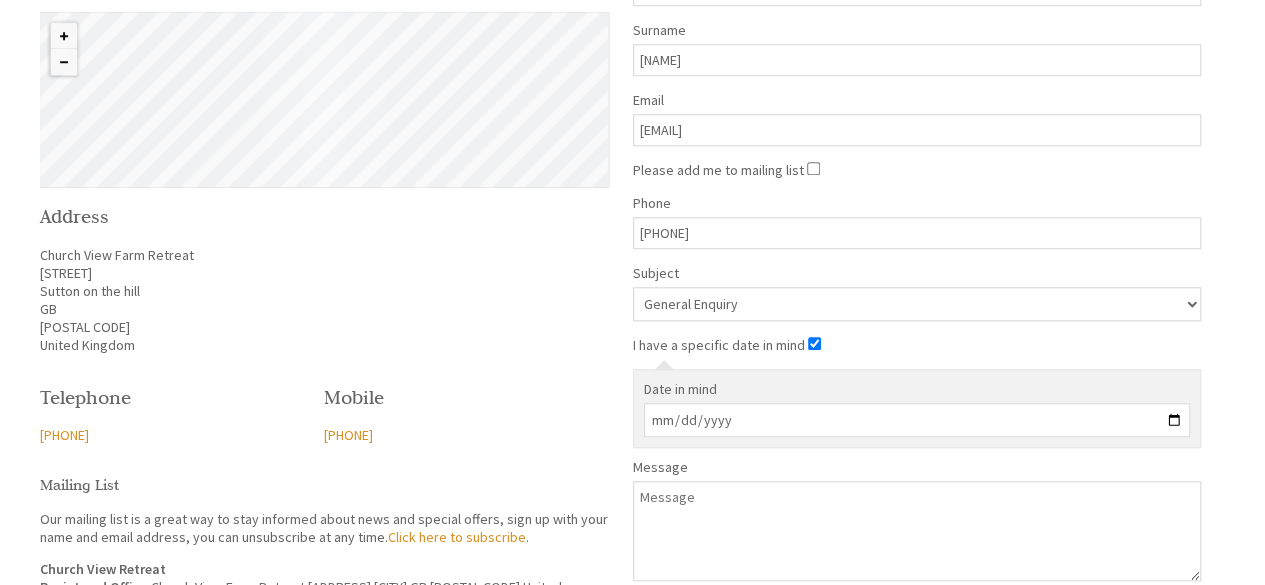 click on "I have a specific date in mind" at bounding box center [814, 343] 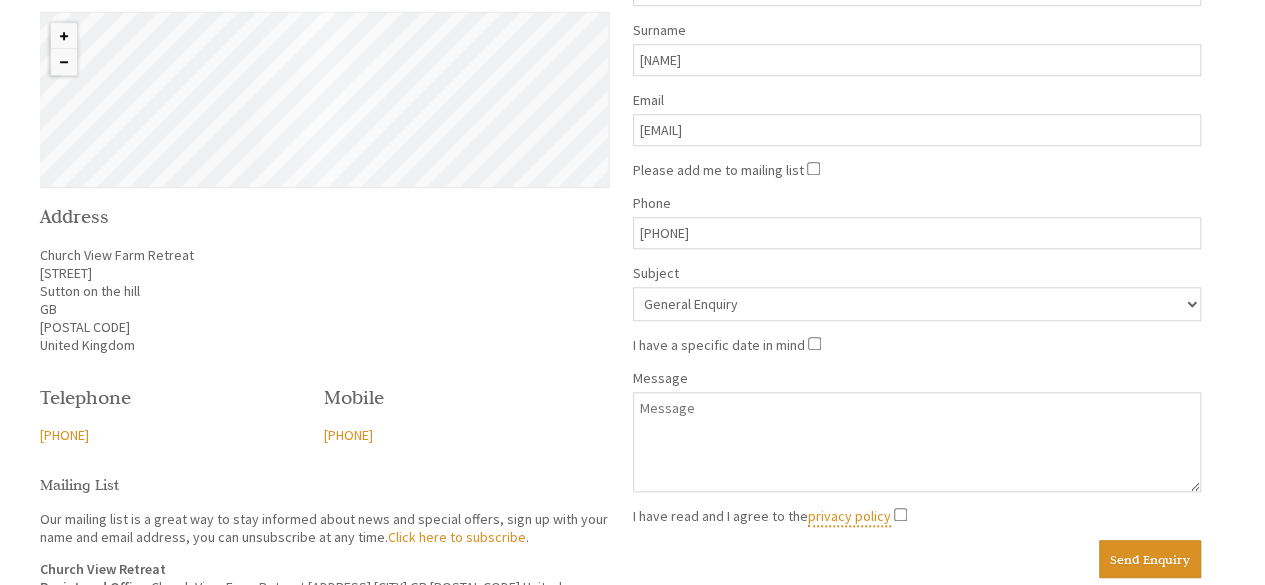 click on "Message" at bounding box center (917, 442) 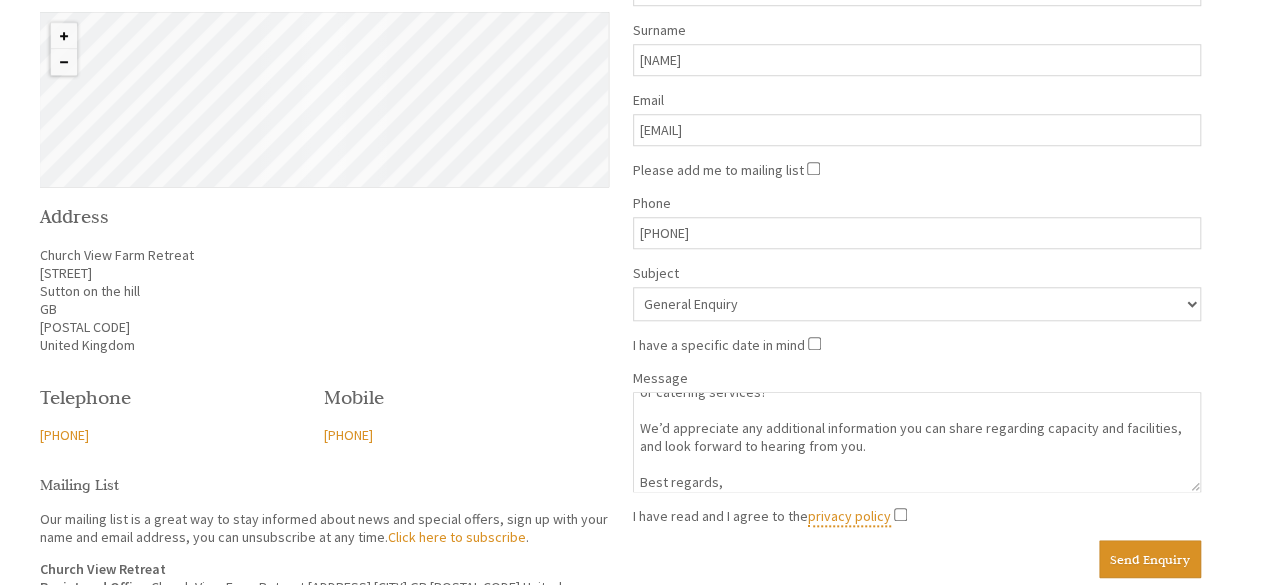scroll, scrollTop: 0, scrollLeft: 0, axis: both 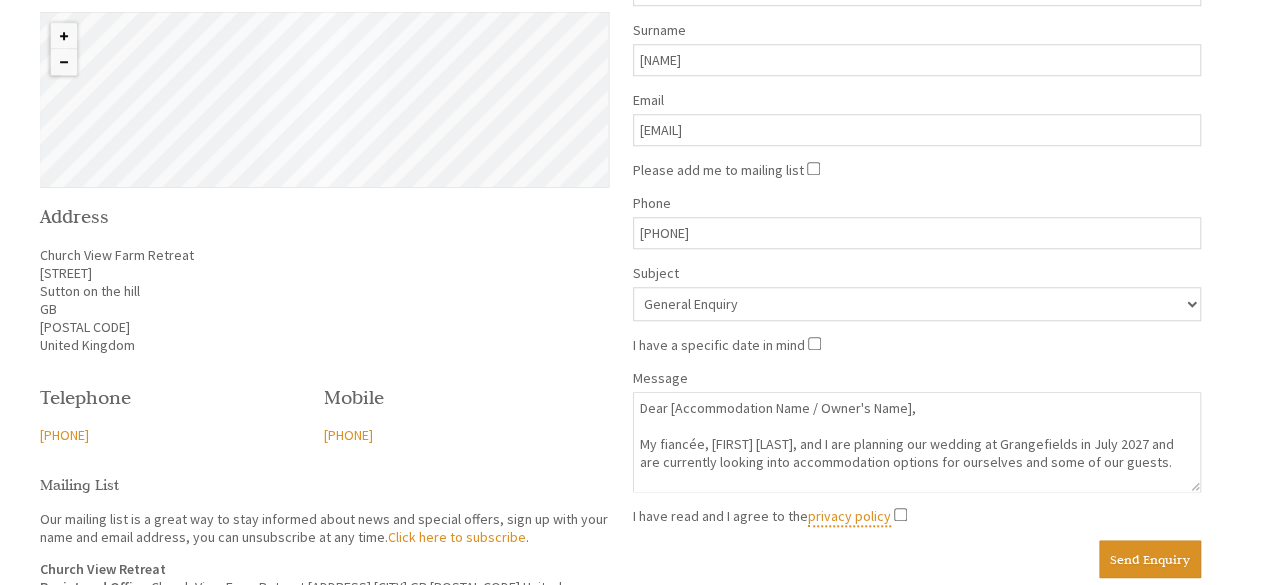 drag, startPoint x: 908, startPoint y: 403, endPoint x: 869, endPoint y: 405, distance: 39.051247 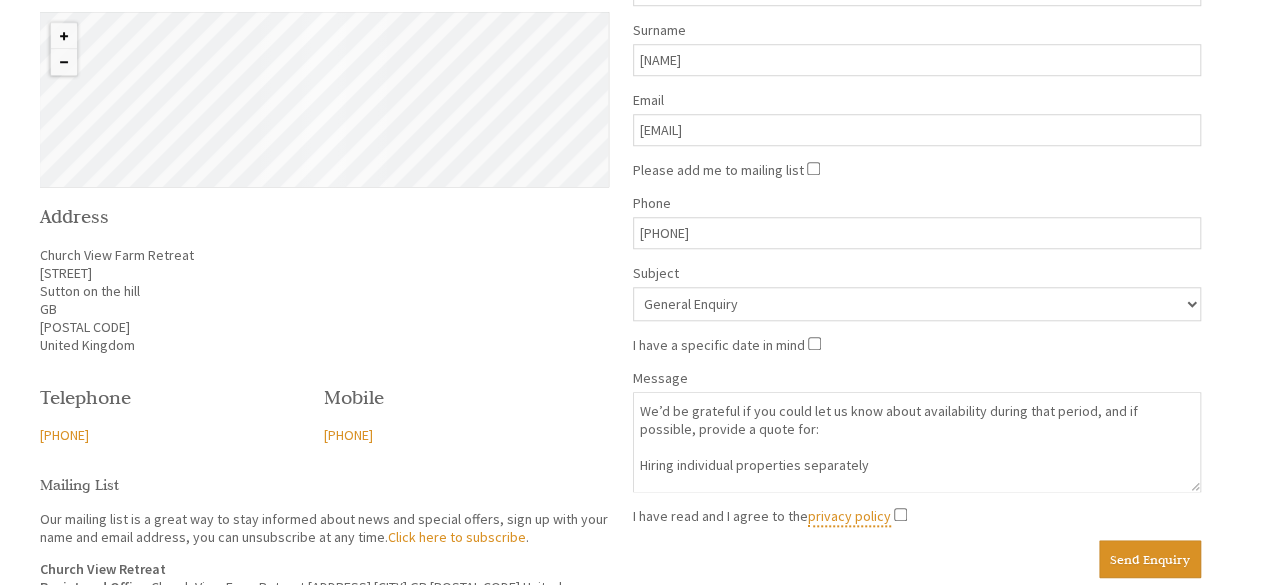 scroll, scrollTop: 175, scrollLeft: 0, axis: vertical 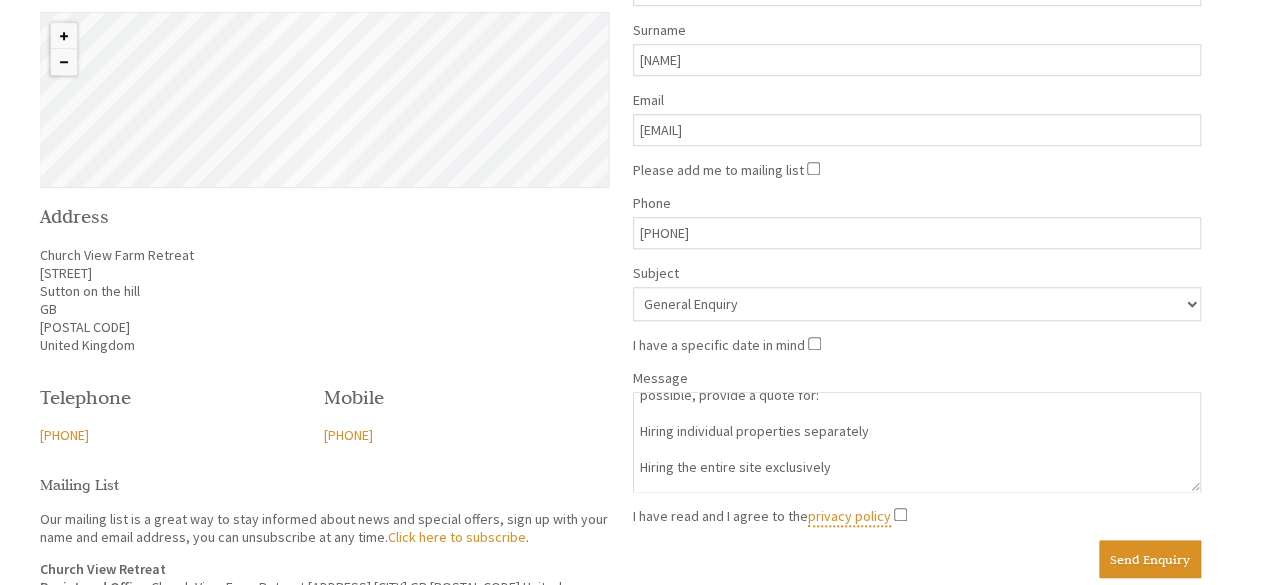 click on "Dear Churchview Retreat,
My fiancée, [FIRST] [LAST], and I are planning our wedding at Grangefields in July 2027 and are currently looking into accommodation options for ourselves and some of our guests.
We’re interested in the possibility of renting your accommodation for three nights—arriving on the Thursday and checking out on the Sunday—to coincide with our Friday wedding.
We’d be grateful if you could let us know about availability during that period, and if possible, provide a quote for:
Hiring individual properties separately
Hiring the entire site exclusively
Could you also confirm whether you allow external providers on site, such as food vendors or catering services?
We’d appreciate any additional information you can share regarding capacity and facilities, and look forward to hearing from you.
Best regards," at bounding box center [917, 442] 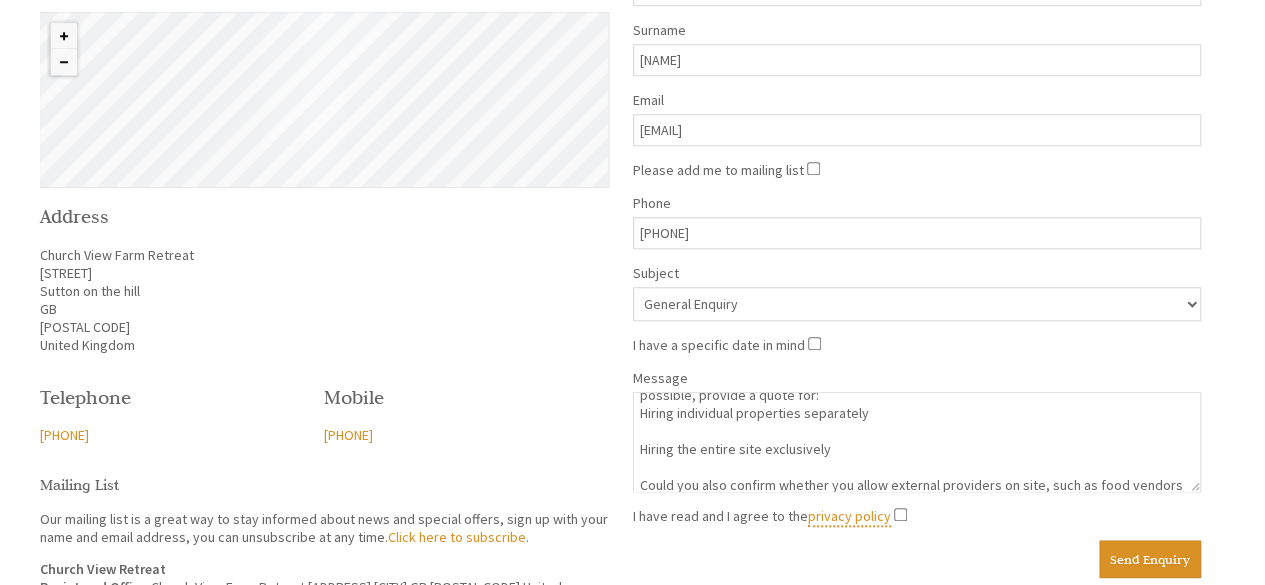 scroll, scrollTop: 157, scrollLeft: 0, axis: vertical 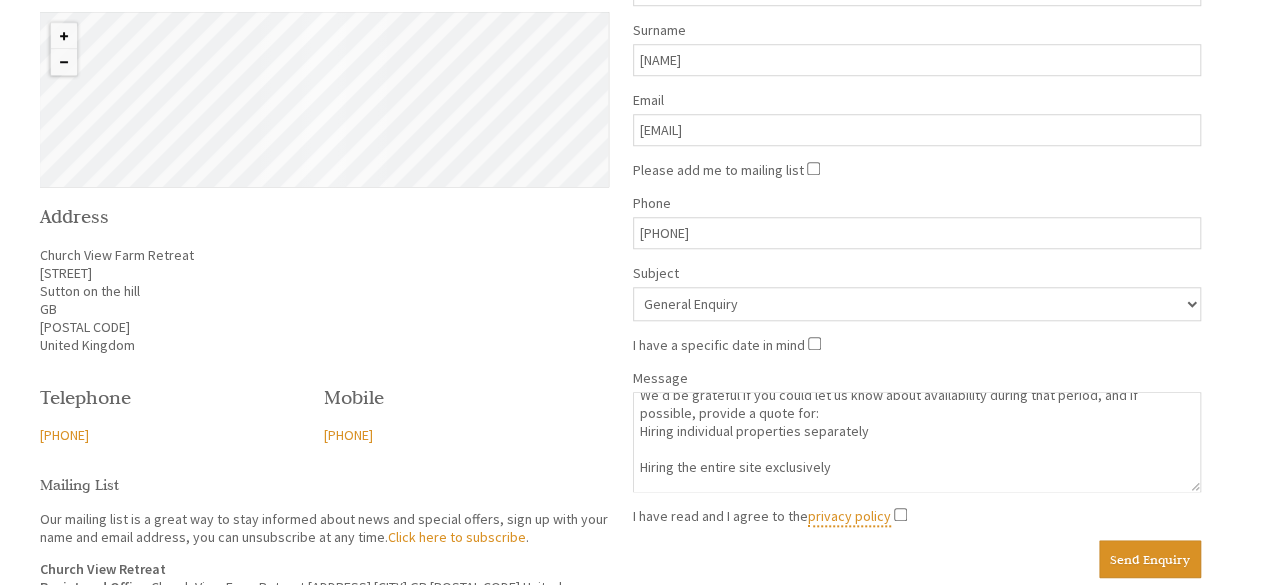 click on "Dear Churchview Retreat,
My fiancée, [FIRST], and I are planning our wedding at Grangefields in July 2027 and are currently looking into accommodation options for ourselves and some of our guests.
We’re interested in the possibility of renting your accommodation for three nights—arriving on the Thursday and checking out on the Sunday—to coincide with our Friday wedding.
We’d be grateful if you could let us know about availability during that period, and if possible, provide a quote for:
Hiring individual properties separately
Hiring the entire site exclusively
Could you also confirm whether you allow external providers on site, such as food vendors or catering services?
We’d appreciate any additional information you can share regarding capacity and facilities, and look forward to hearing from you.
Best regards," at bounding box center [917, 442] 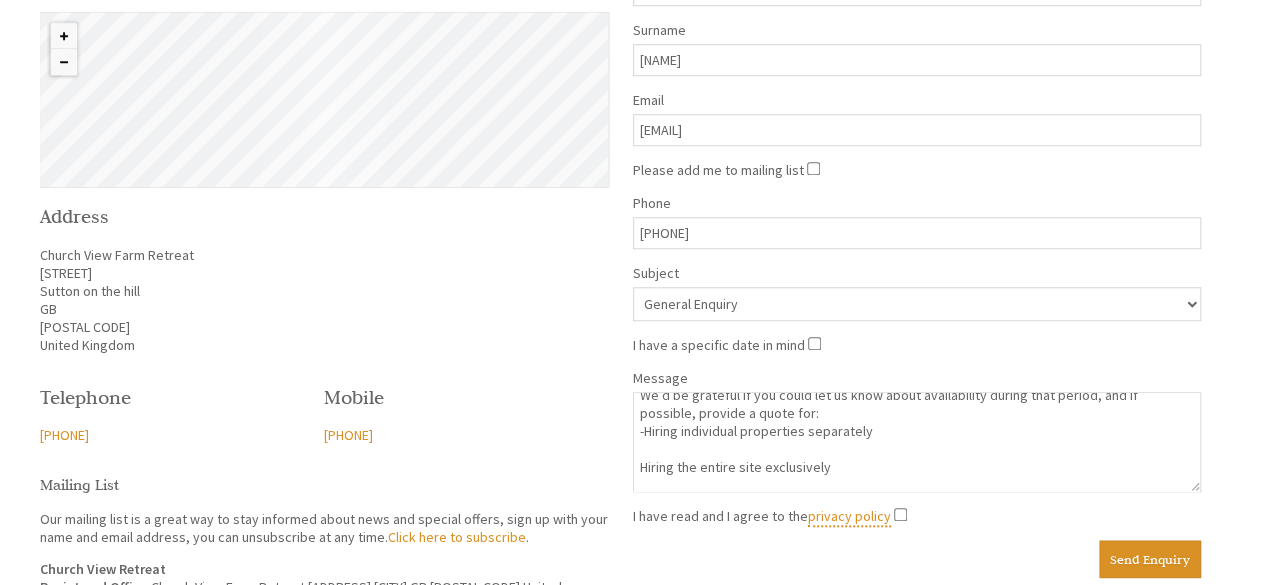 click on "Dear Churchview Retreat,
My fiancée, [FIRST] [LAST], and I are planning our wedding at Grangefields in July 2027 and are currently looking into accommodation options for ourselves and some of our guests.
We’re interested in the possibility of renting your accommodation for three nights—arriving on the Thursday and checking out on the Sunday—to coincide with our Friday wedding.
We’d be grateful if you could let us know about availability during that period, and if possible, provide a quote for:
-Hiring individual properties separately
Hiring the entire site exclusively
Could you also confirm whether you allow external providers on site, such as food vendors or catering services?
We’d appreciate any additional information you can share regarding capacity and facilities, and look forward to hearing from you.
Best regards," at bounding box center [917, 442] 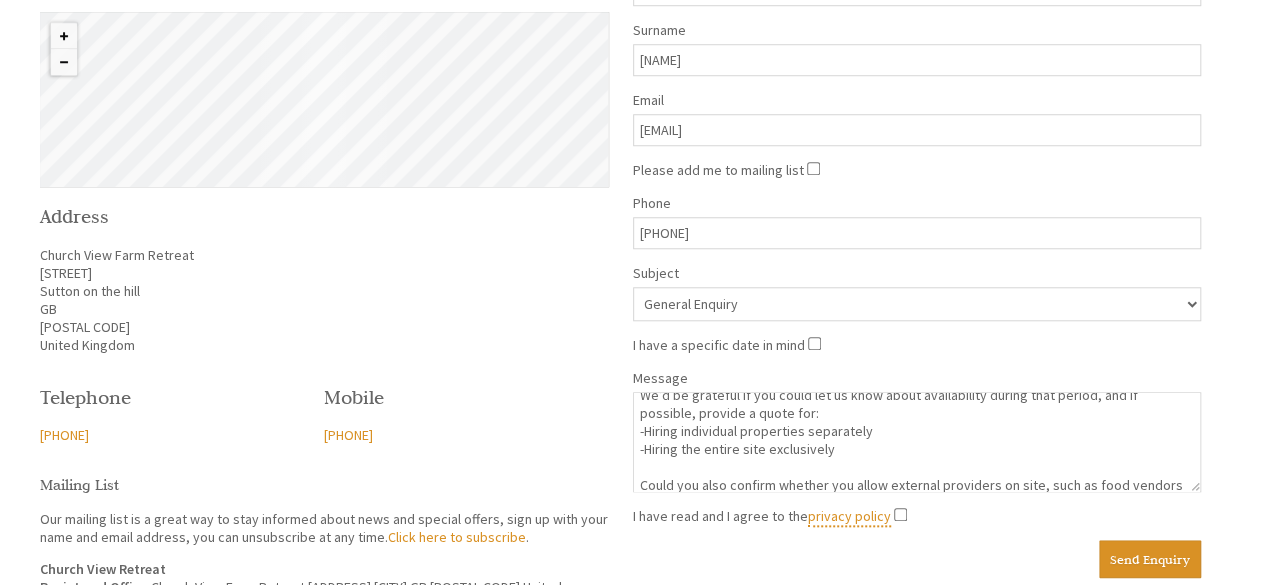 scroll, scrollTop: 813, scrollLeft: 0, axis: vertical 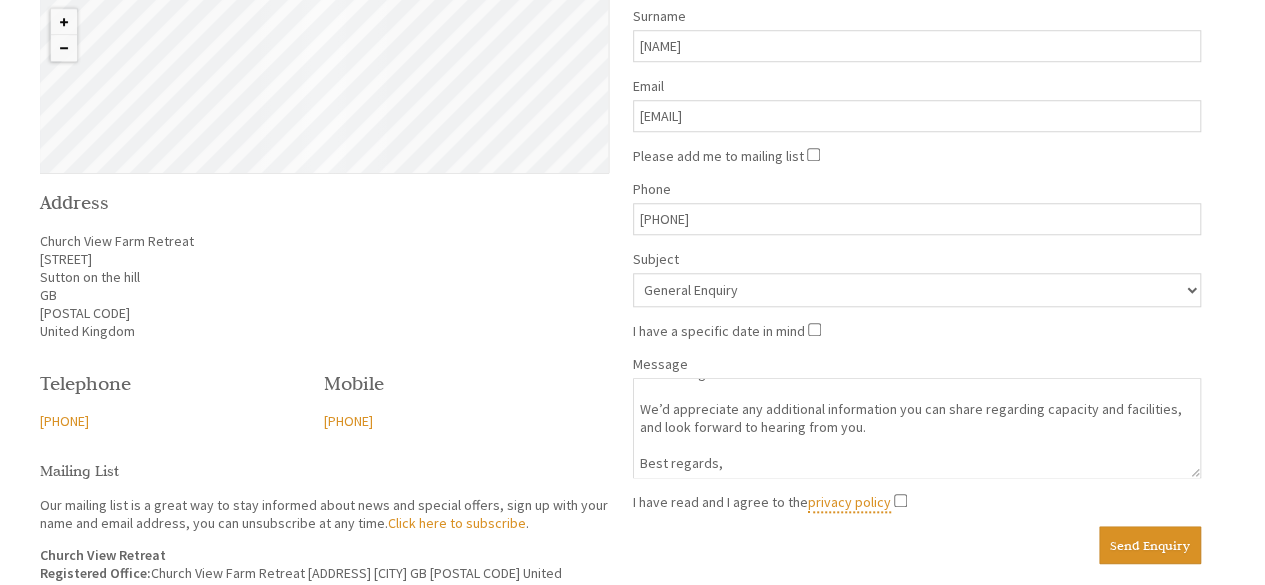 click on "Dear Churchview Retreat,
My fiancée, [FIRST NAME], and I are planning our wedding at Grangefields in July 2027 and are currently looking into accommodation options for ourselves and some of our guests.
We’re interested in the possibility of renting your accommodation for three nights—arriving on the Thursday and checking out on the Sunday—to coincide with our Friday wedding.
We’d be grateful if you could let us know about availability during that period, and if possible, provide a quote for:
-Hiring individual properties separately
-Hiring the entire site exclusively
Could you also confirm whether you allow external providers on site, such as food vendors or catering services?
We’d appreciate any additional information you can share regarding capacity and facilities, and look forward to hearing from you.
Best regards," at bounding box center (917, 428) 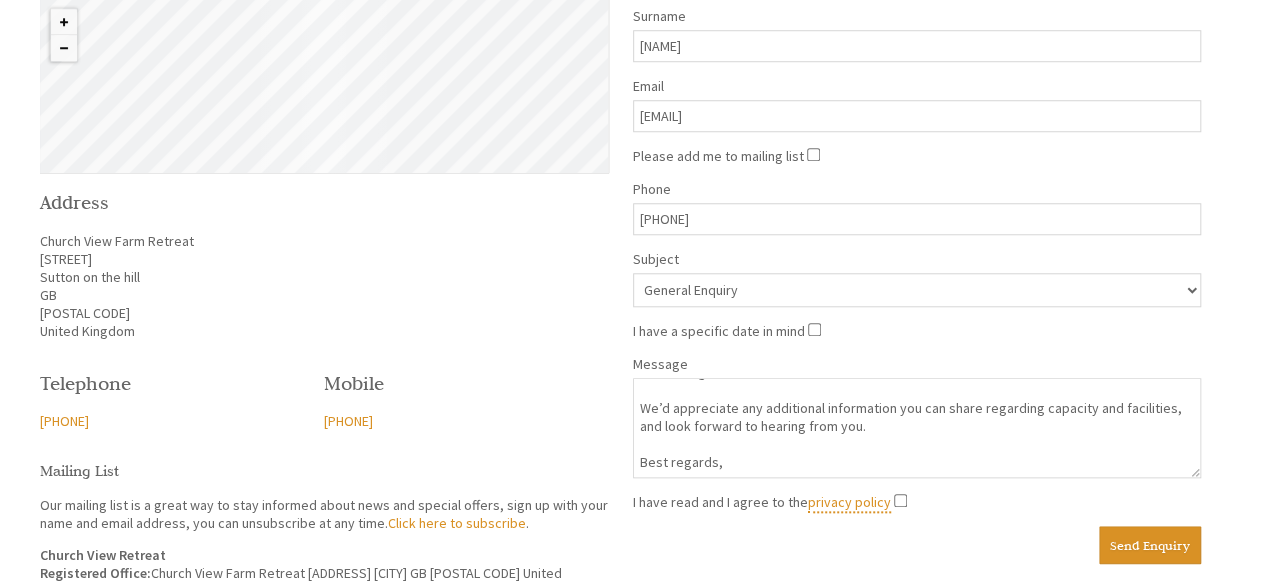 scroll, scrollTop: 304, scrollLeft: 0, axis: vertical 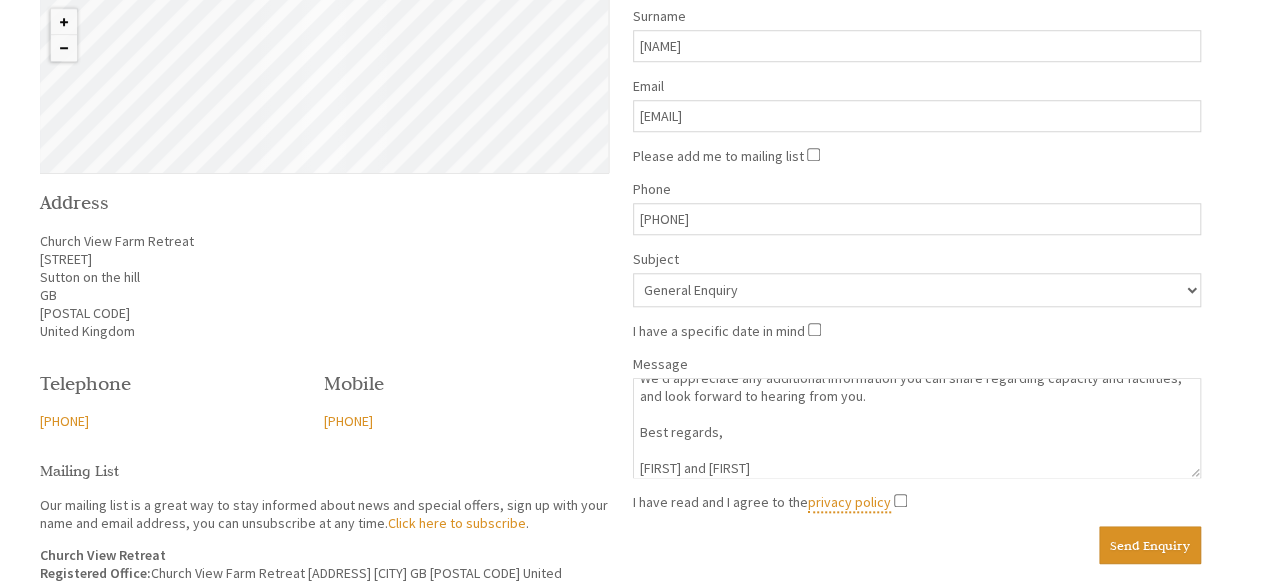 type on "Dear Churchview Retreat,
My fiancée, [FIRST], and I are planning our wedding at Grangefields in July 2027 and are currently looking into accommodation options for ourselves and some of our guests.
We’re interested in the possibility of renting your accommodation for three nights—arriving on the Thursday and checking out on the Sunday—to coincide with our Friday wedding.
We’d be grateful if you could let us know about availability during that period, and if possible, provide a quote for:
-Hiring individual properties separately
-Hiring the entire site exclusively
Could you also confirm whether you allow external providers on site, such as food vendors or catering services?
We’d appreciate any additional information you can share regarding capacity and facilities, and look forward to hearing from you.
Best regards,
[FIRST] and [FIRST]" 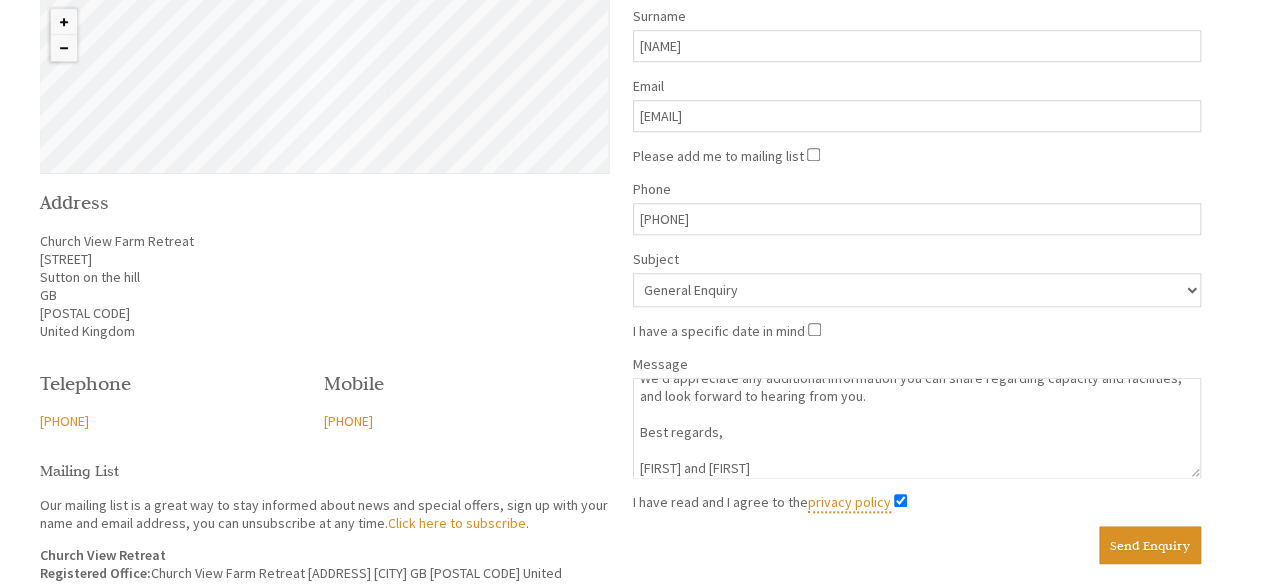scroll, scrollTop: 935, scrollLeft: 0, axis: vertical 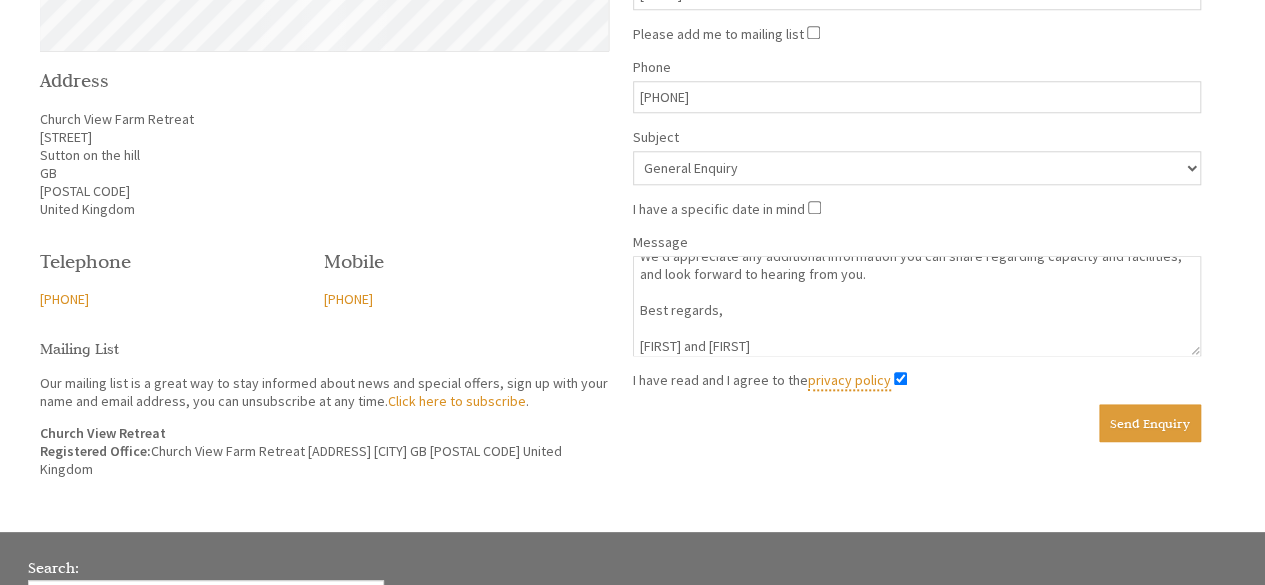 click on "Send Enquiry" at bounding box center (1150, 423) 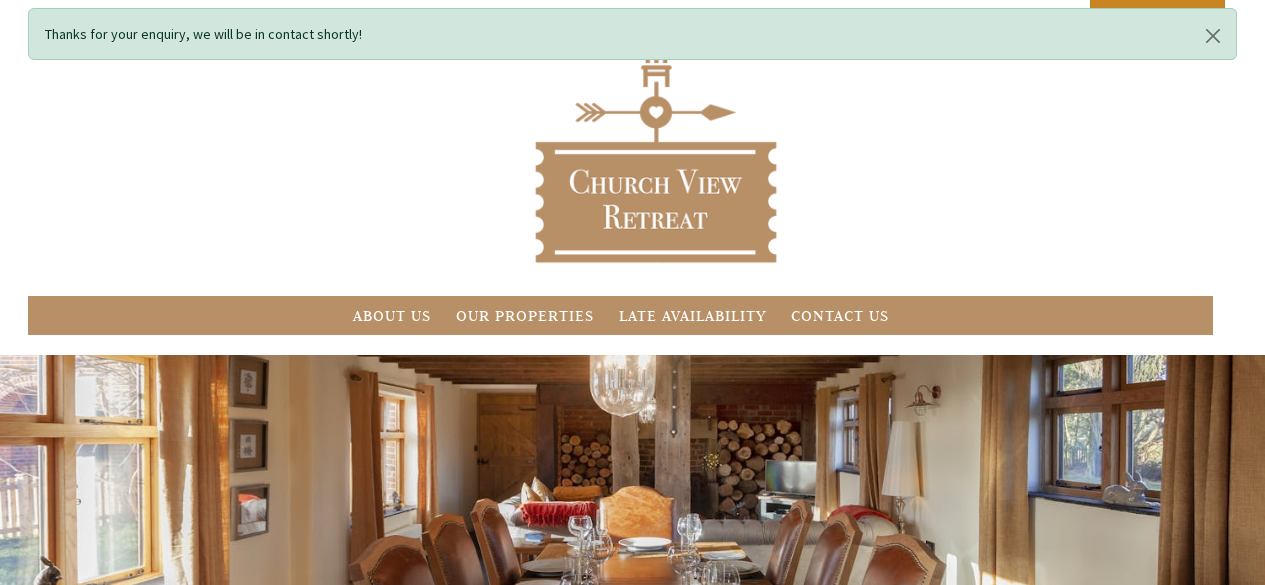 scroll, scrollTop: 0, scrollLeft: 0, axis: both 